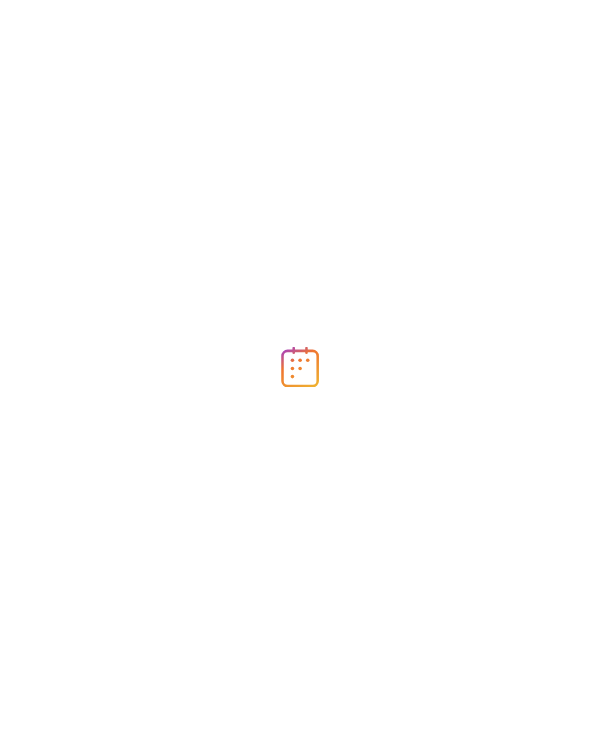 scroll, scrollTop: 0, scrollLeft: 0, axis: both 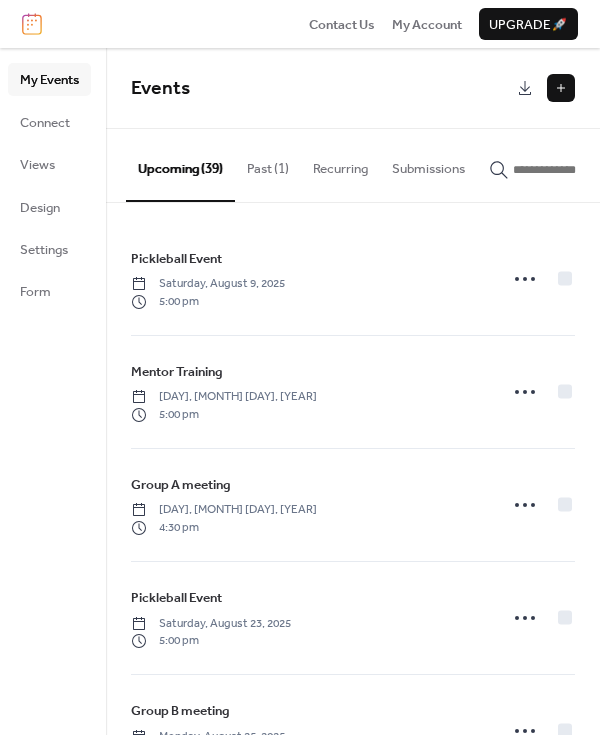 click at bounding box center (561, 88) 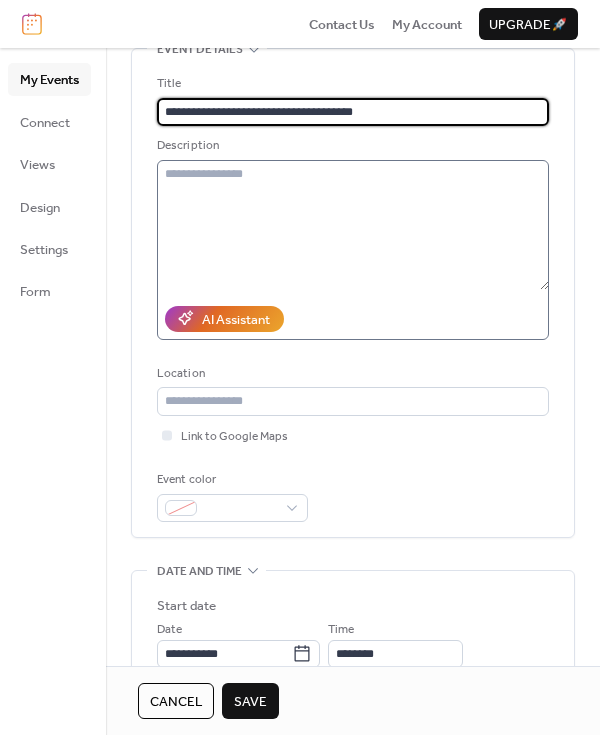 scroll, scrollTop: 120, scrollLeft: 0, axis: vertical 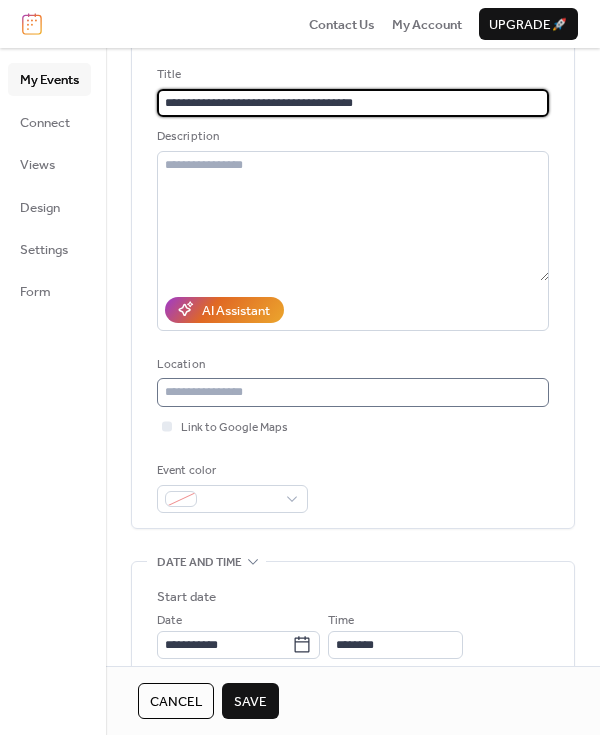 type on "**********" 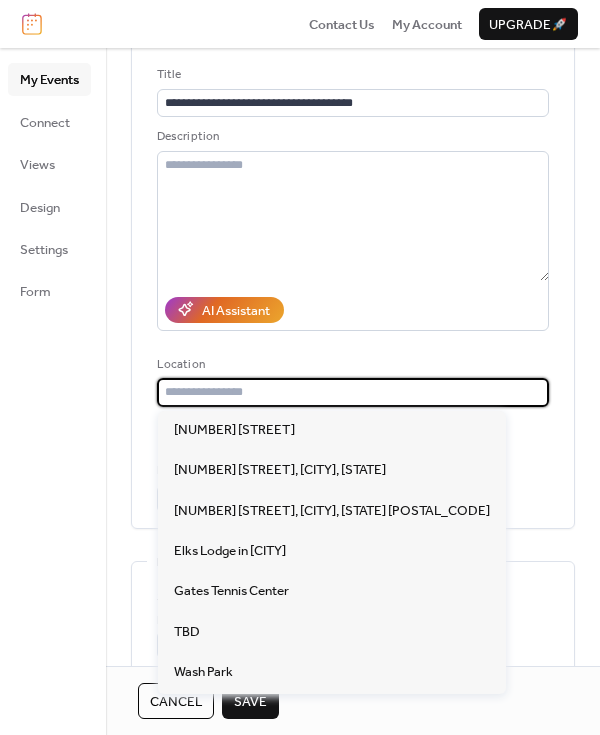 click at bounding box center (353, 392) 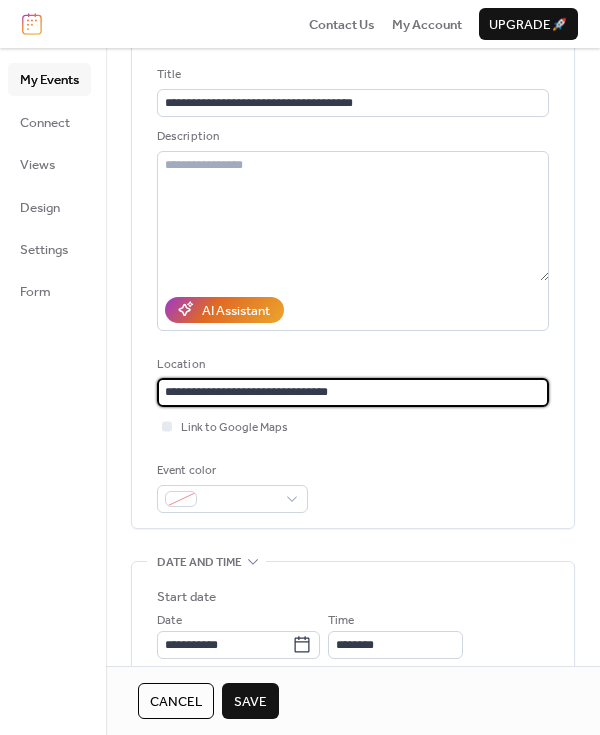 scroll, scrollTop: 0, scrollLeft: 0, axis: both 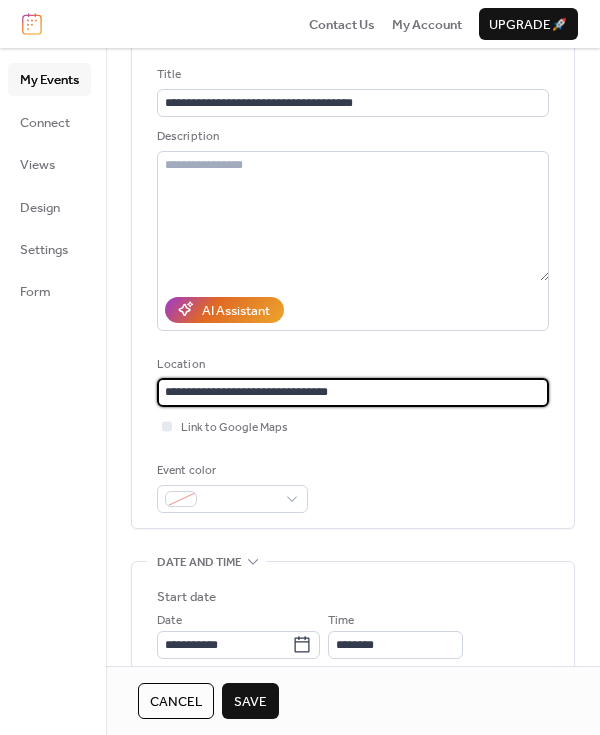 drag, startPoint x: 347, startPoint y: 390, endPoint x: 262, endPoint y: 401, distance: 85.70881 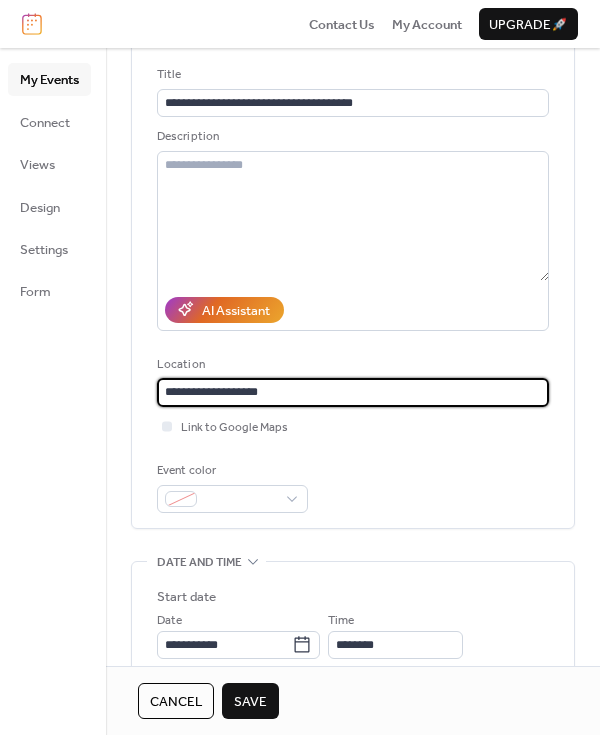 type on "**********" 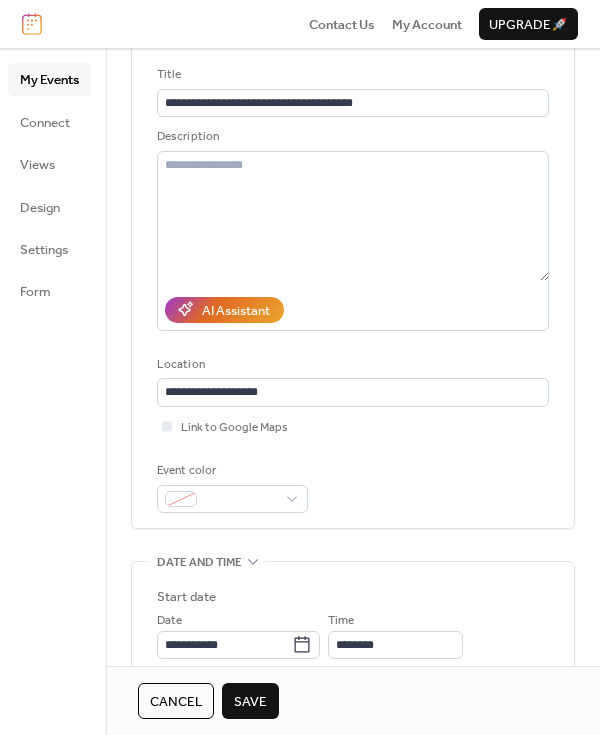 click on "Link to Google Maps" at bounding box center (353, 427) 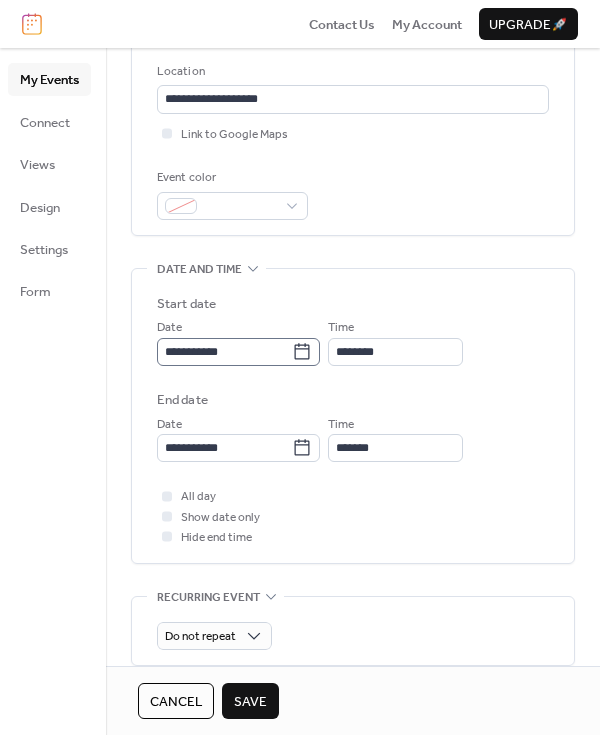 scroll, scrollTop: 415, scrollLeft: 0, axis: vertical 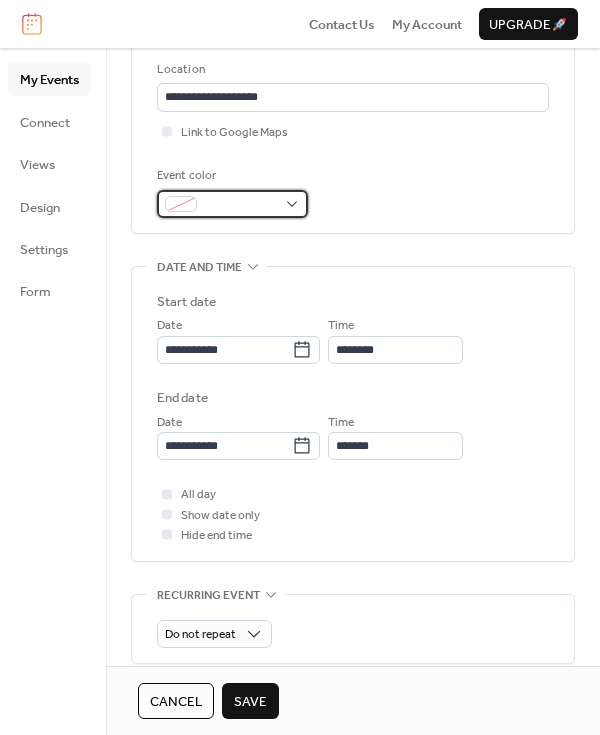 click at bounding box center [240, 205] 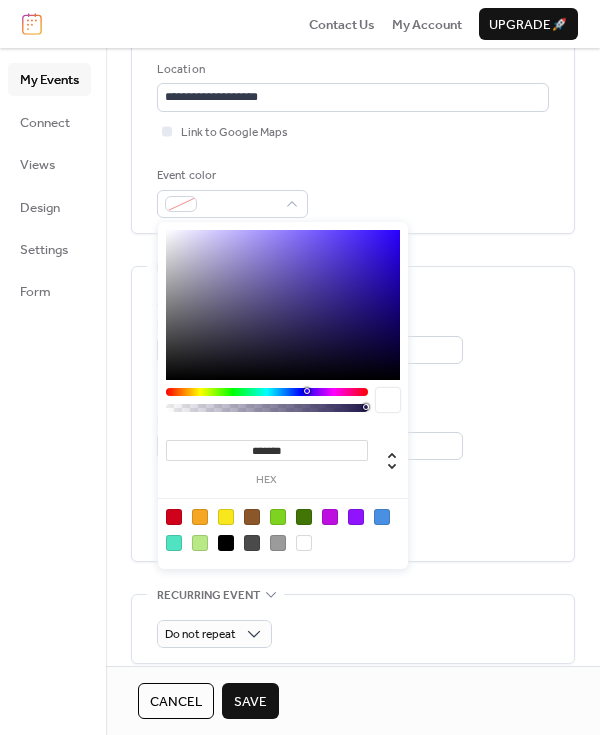 click at bounding box center (174, 517) 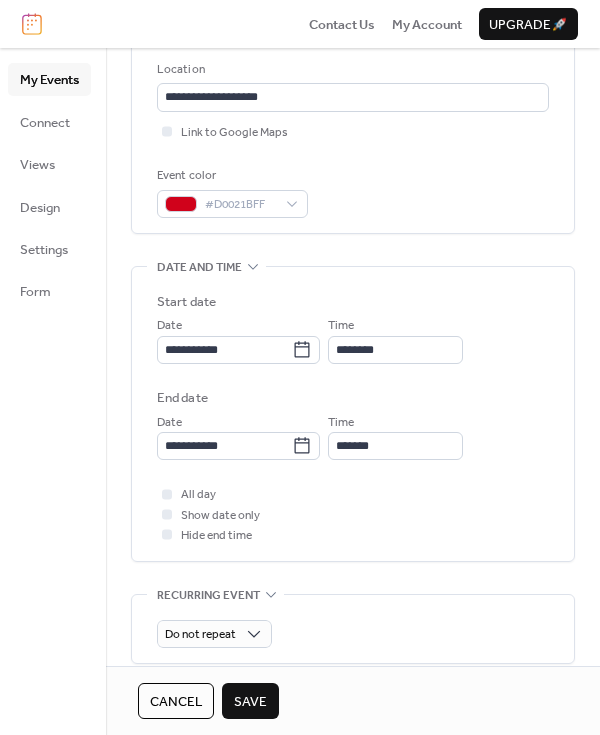 click on "Event color #D0021BFF" at bounding box center (353, 192) 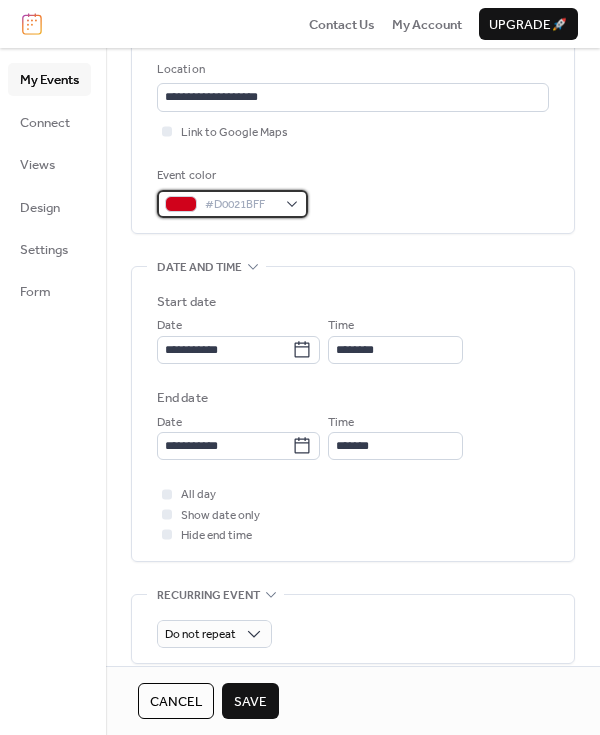 click on "#D0021BFF" at bounding box center (232, 204) 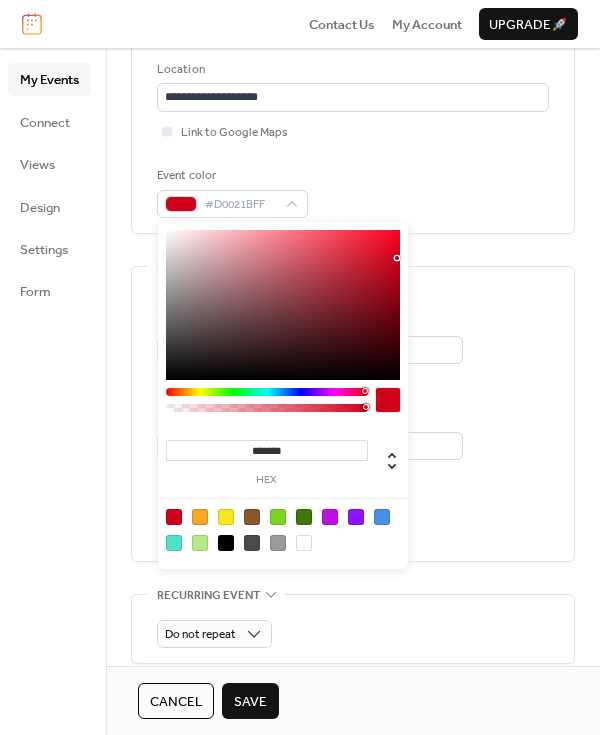 click at bounding box center [304, 517] 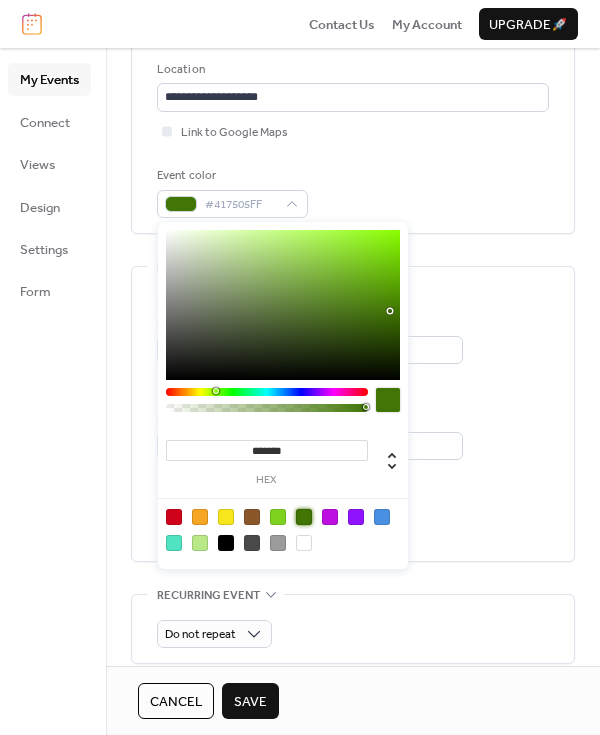 click on "Event color #417505FF" at bounding box center [353, 192] 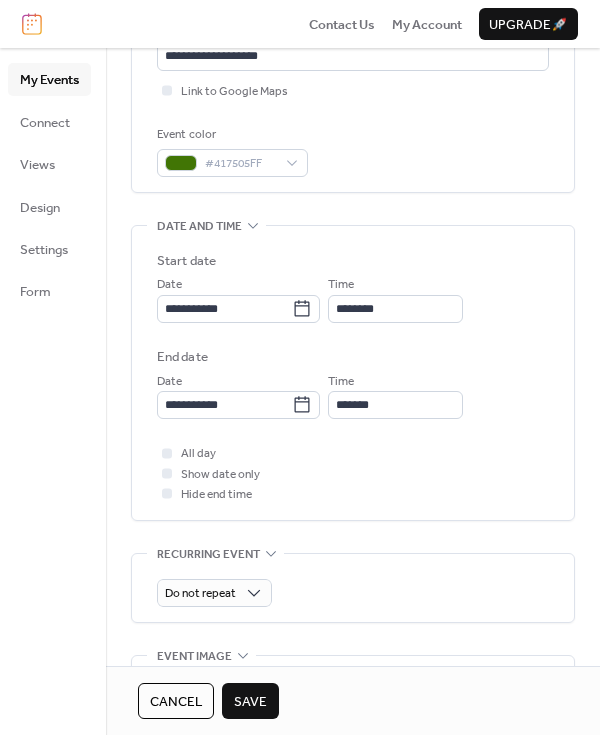 scroll, scrollTop: 463, scrollLeft: 0, axis: vertical 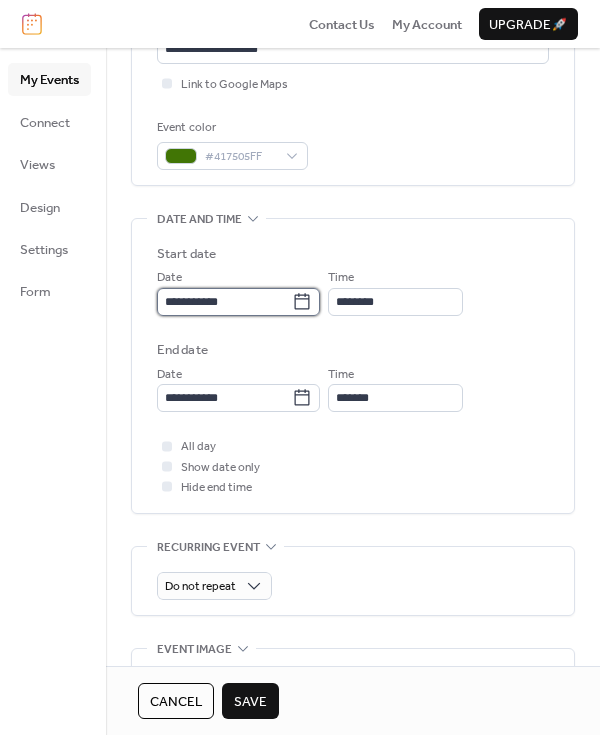 click on "**********" at bounding box center [224, 302] 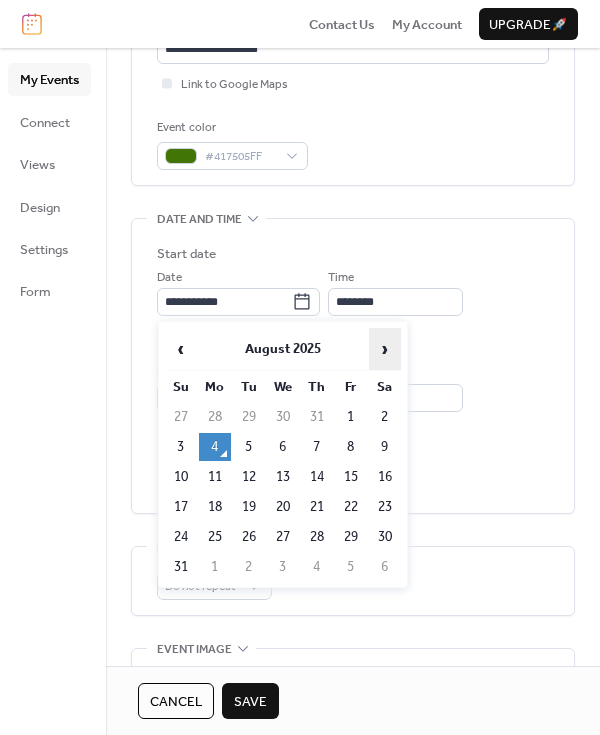click on "›" at bounding box center [385, 349] 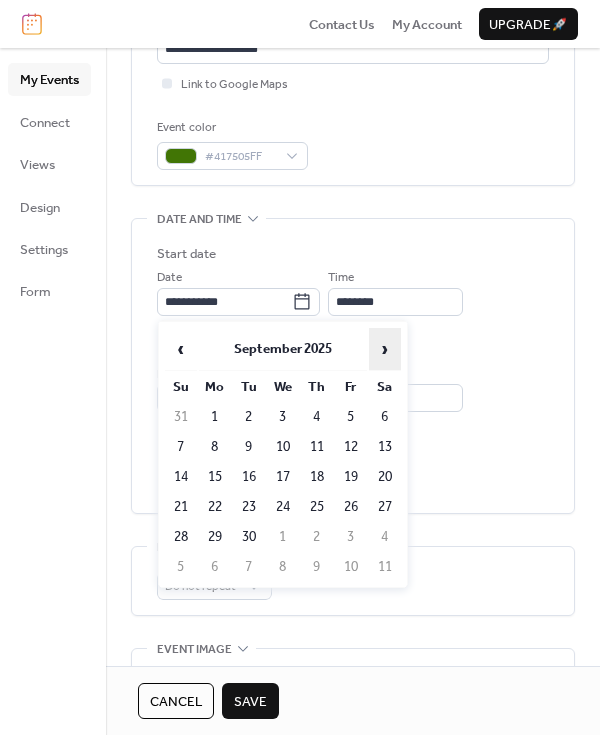 click on "›" at bounding box center [385, 349] 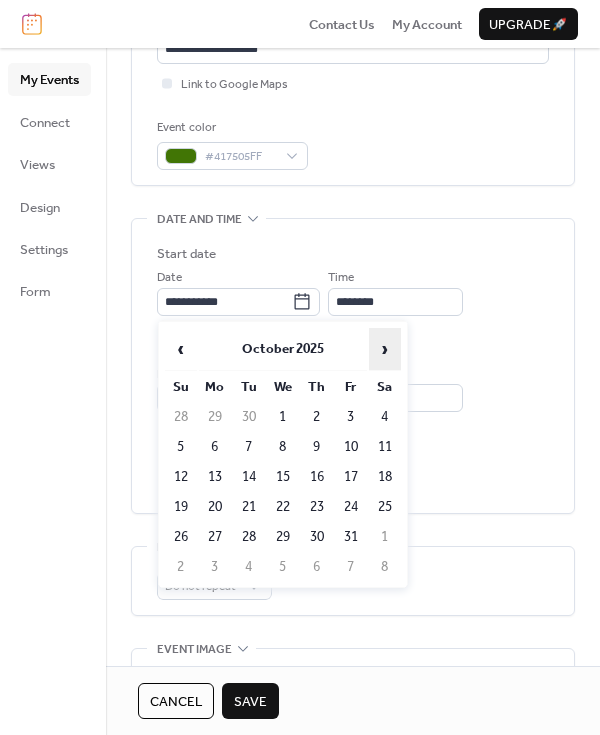 click on "›" at bounding box center [385, 349] 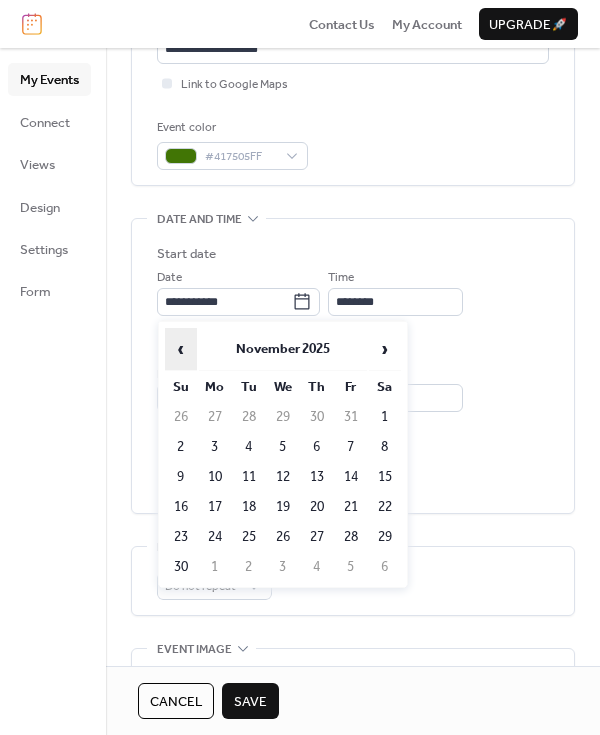 click on "‹" at bounding box center [181, 349] 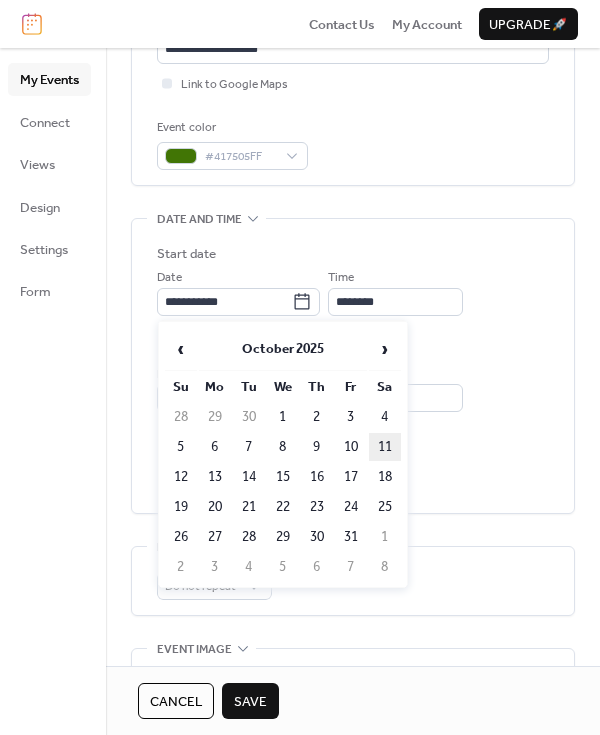 click on "11" at bounding box center (385, 447) 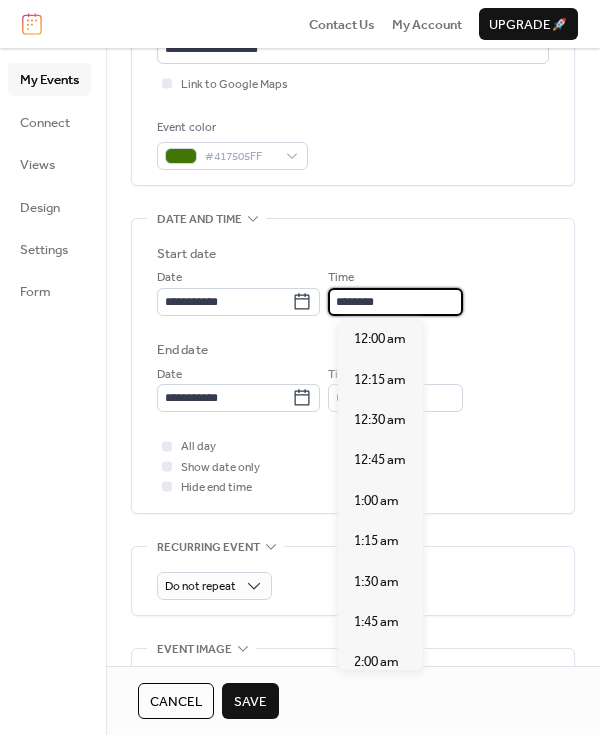 click on "********" at bounding box center [395, 302] 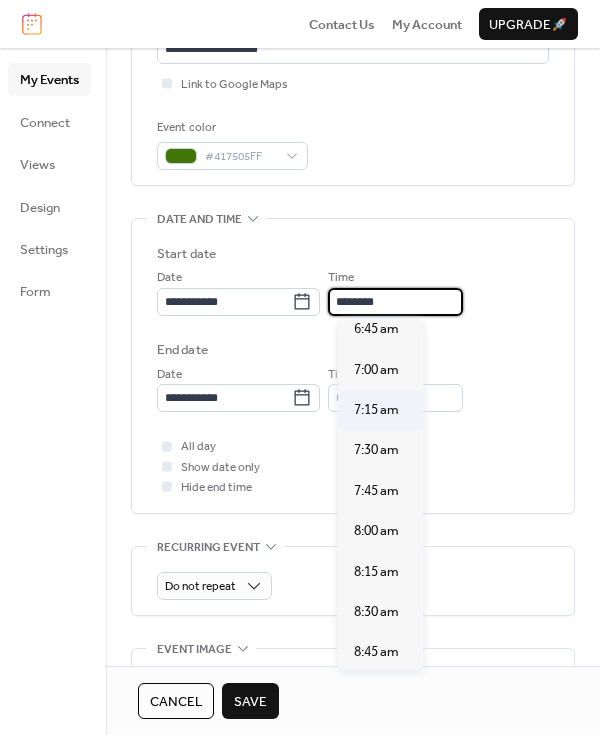 scroll, scrollTop: 1118, scrollLeft: 0, axis: vertical 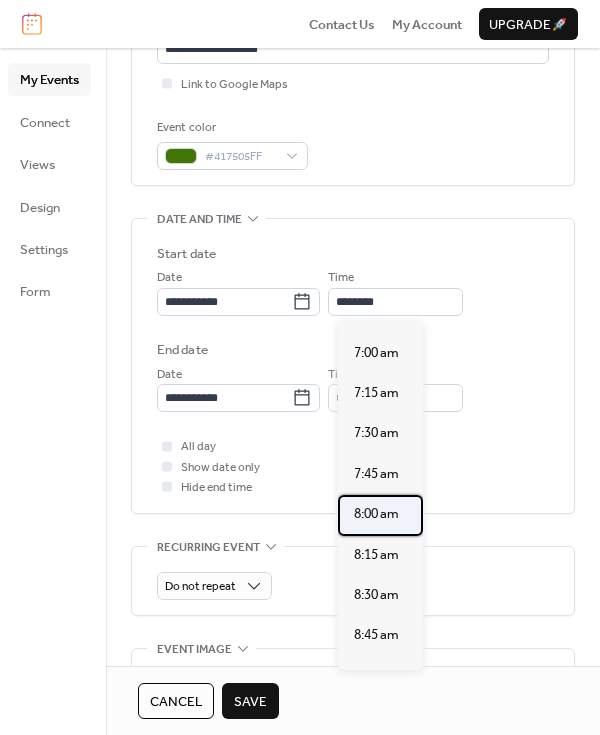 click on "8:00 am" at bounding box center (376, 514) 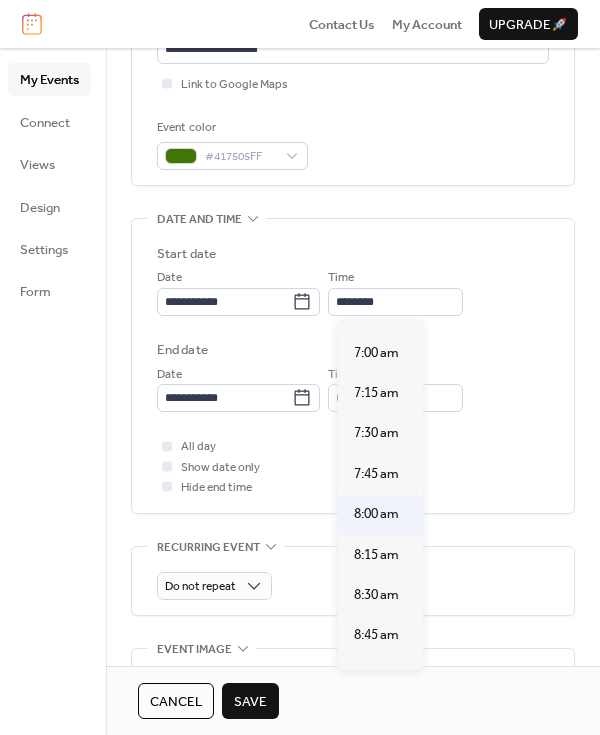 type on "*******" 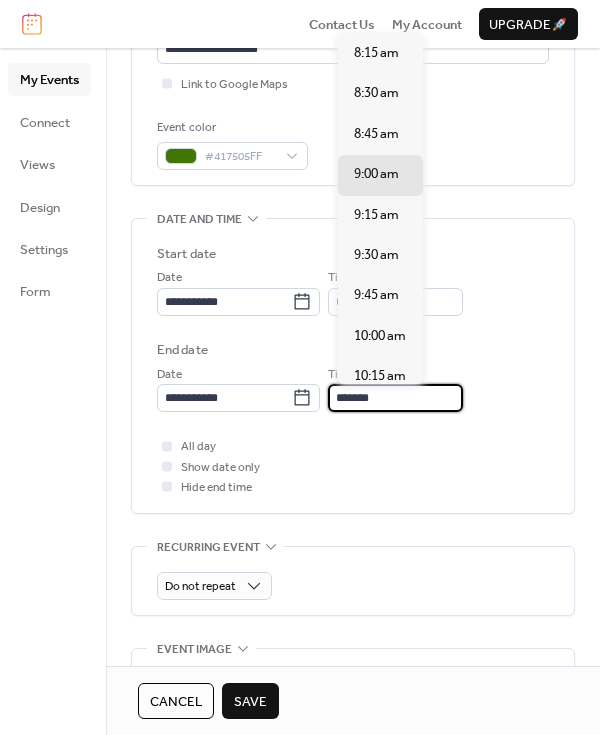 click on "*******" at bounding box center (395, 398) 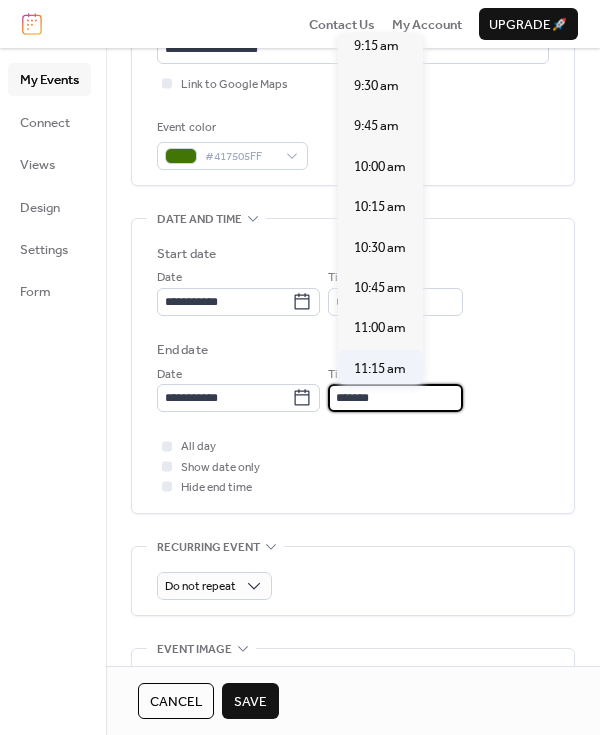 scroll, scrollTop: 171, scrollLeft: 0, axis: vertical 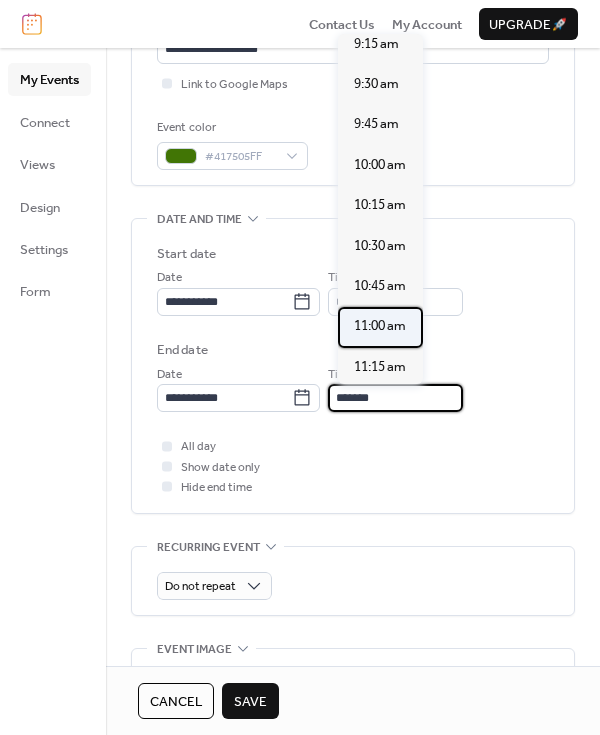 click on "11:00 am" at bounding box center (380, 326) 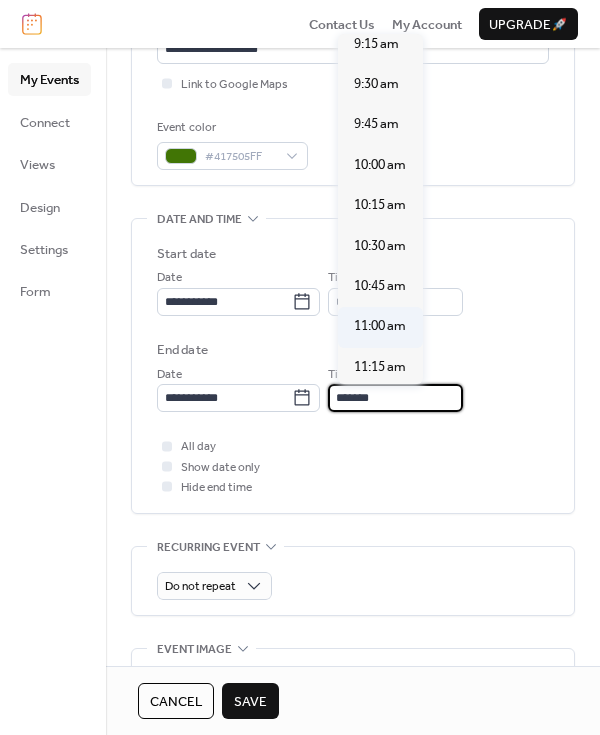 type on "********" 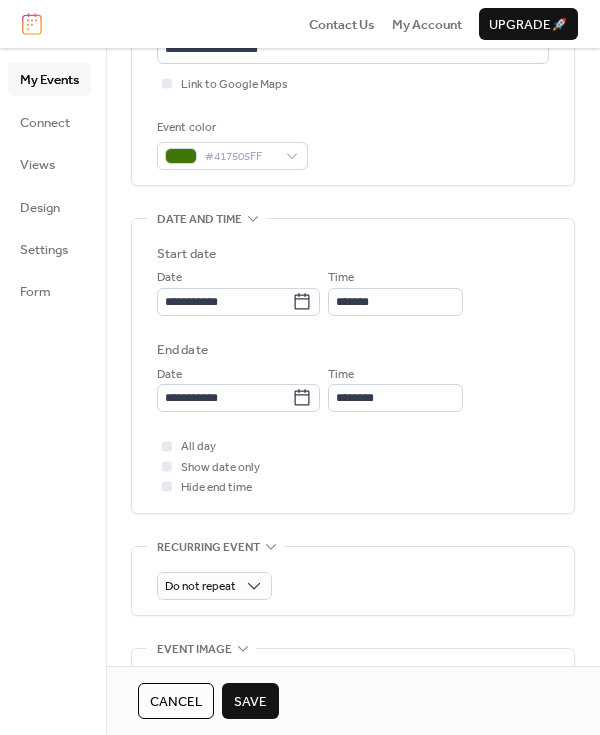 click on "**********" at bounding box center (353, 328) 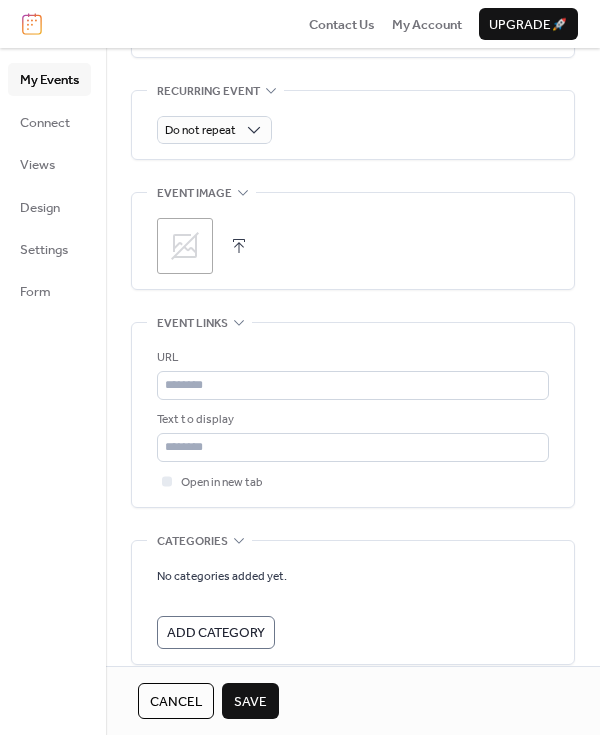 scroll, scrollTop: 923, scrollLeft: 0, axis: vertical 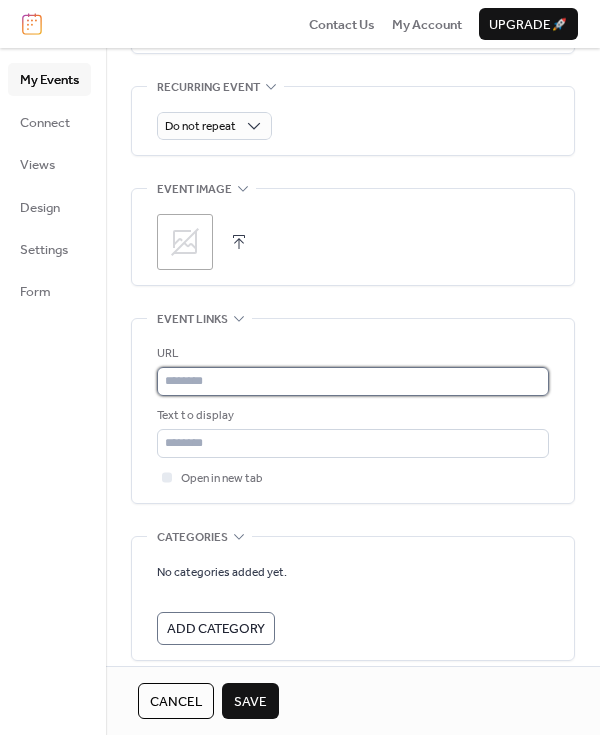 click at bounding box center [353, 381] 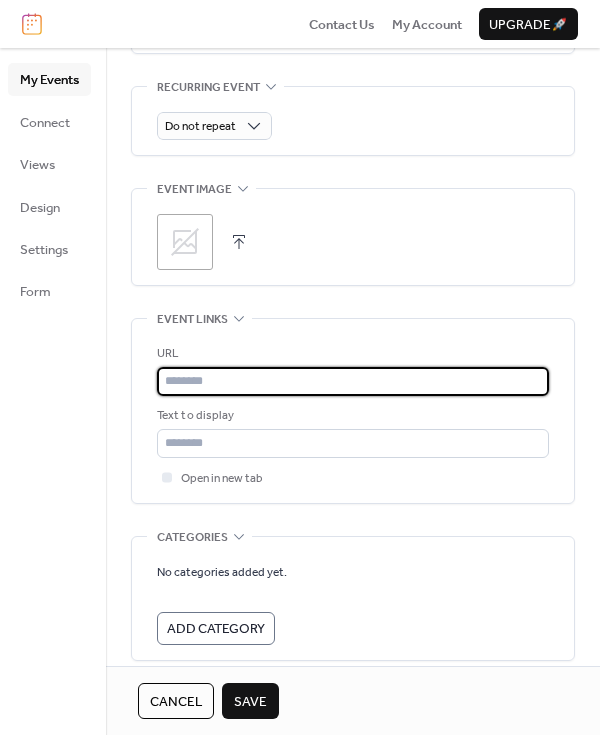 paste on "**********" 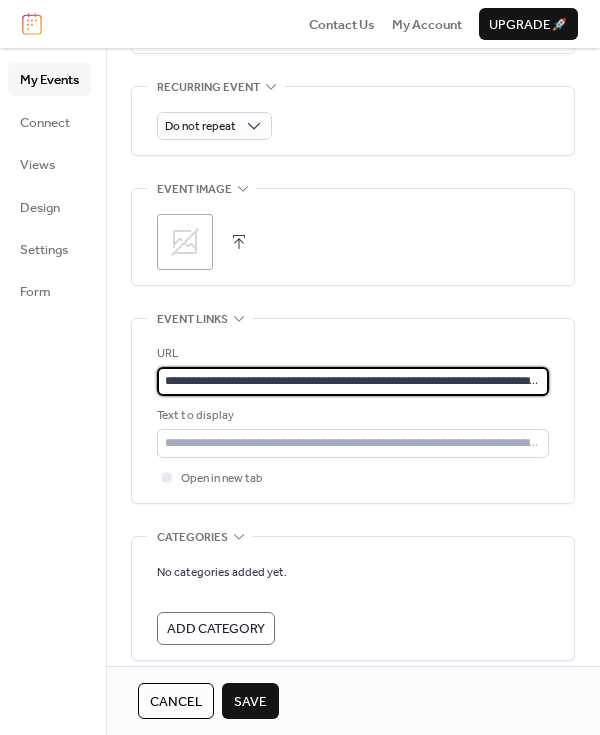 scroll, scrollTop: 0, scrollLeft: 930, axis: horizontal 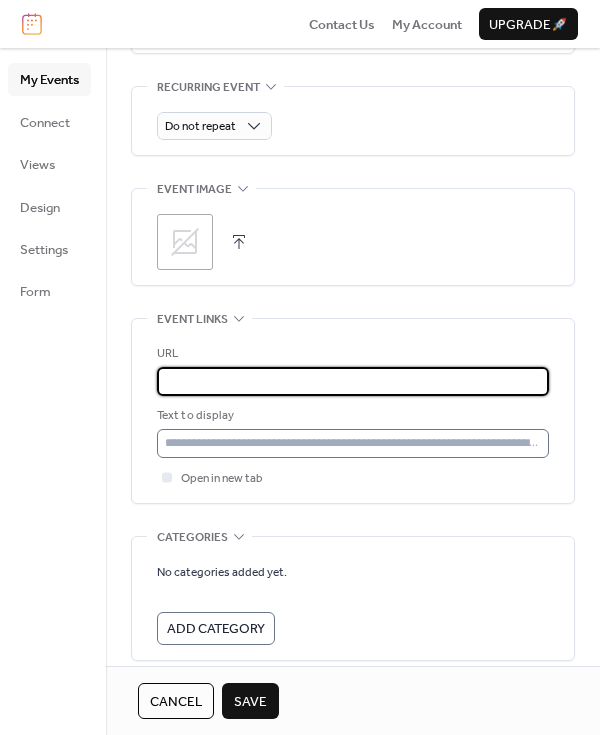 type on "**********" 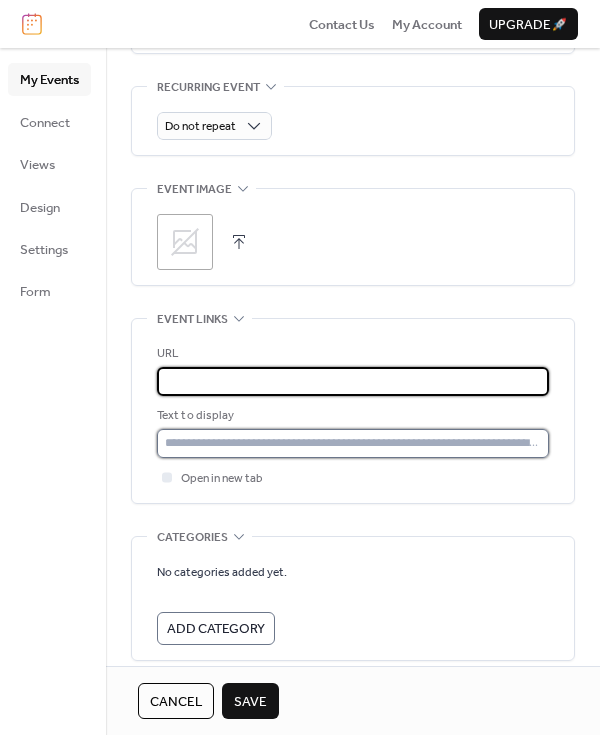 scroll, scrollTop: 0, scrollLeft: 0, axis: both 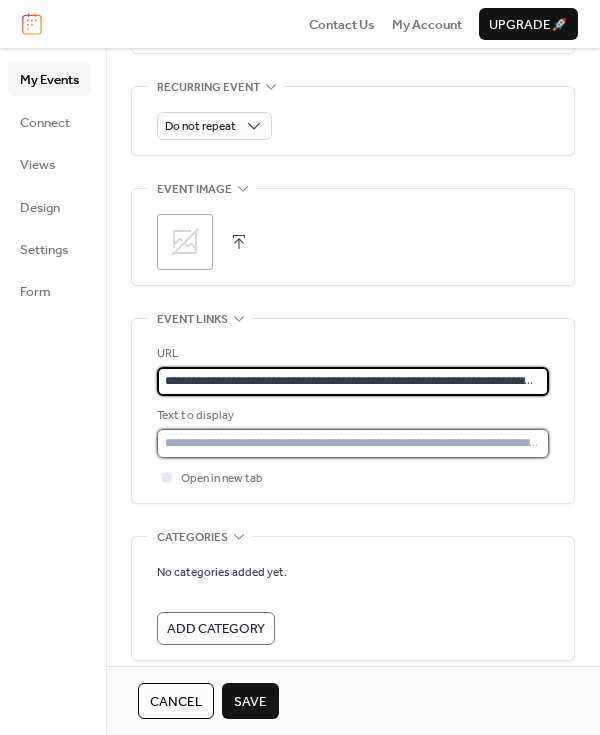 click at bounding box center [353, 443] 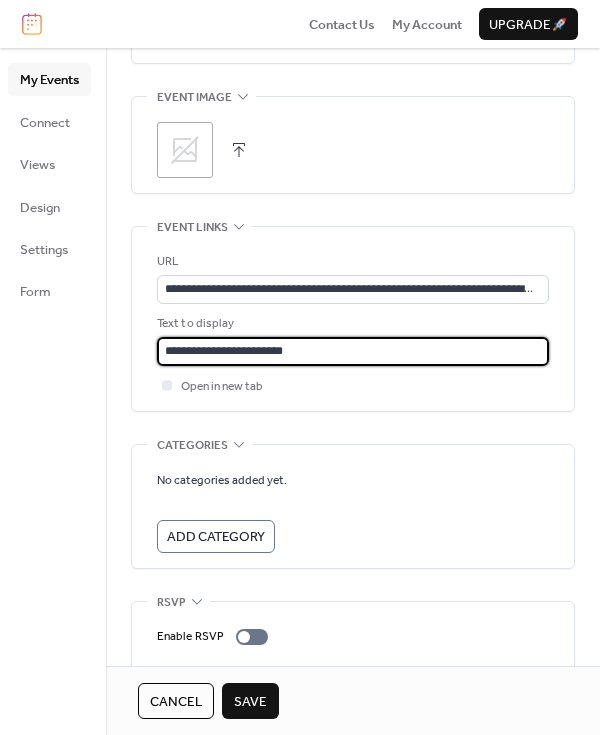 scroll, scrollTop: 1077, scrollLeft: 0, axis: vertical 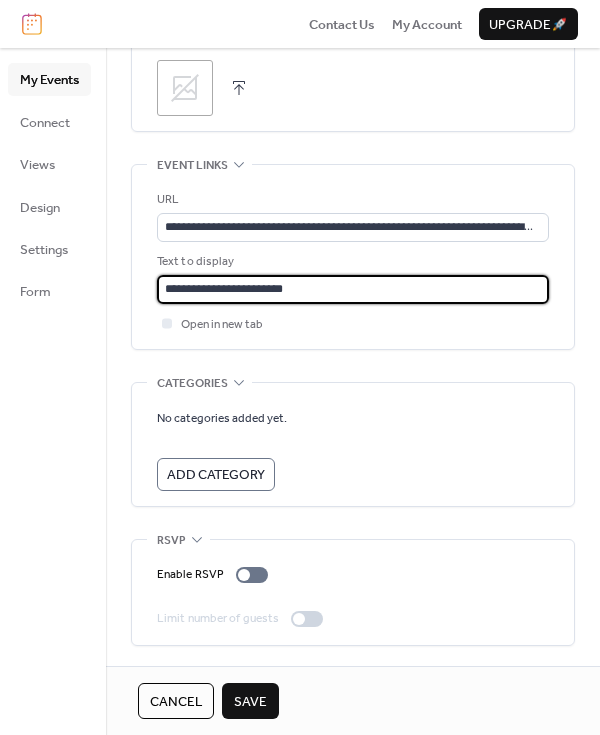 type on "**********" 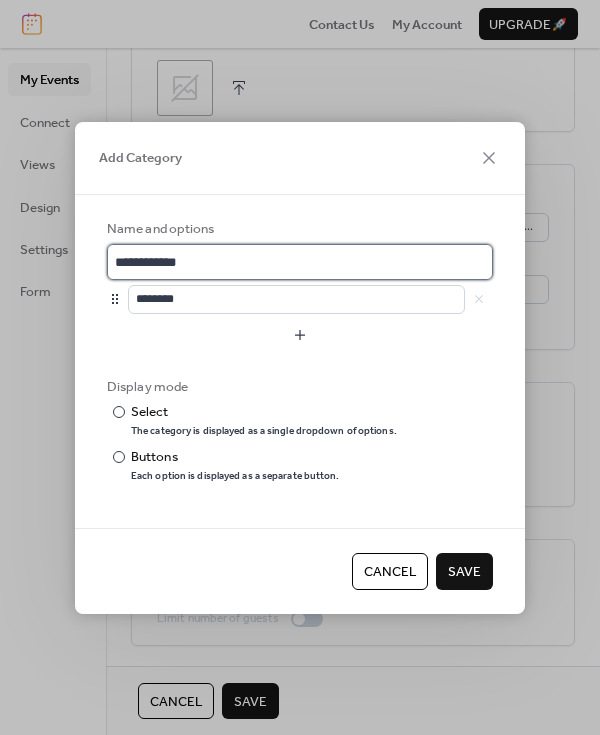 click on "**********" at bounding box center (300, 262) 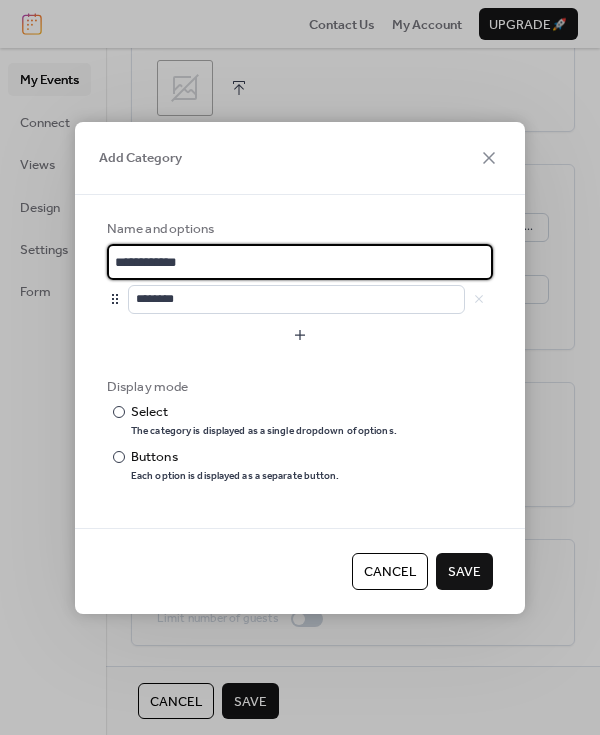 scroll, scrollTop: 0, scrollLeft: 0, axis: both 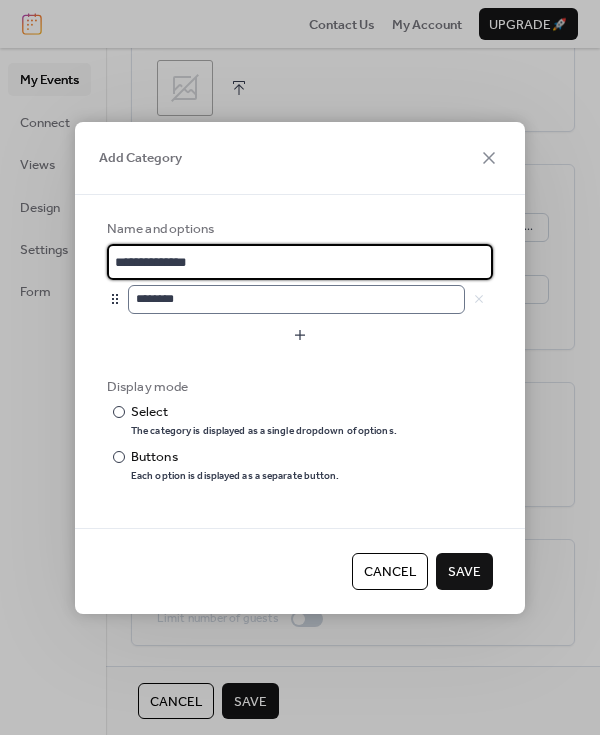 type on "**********" 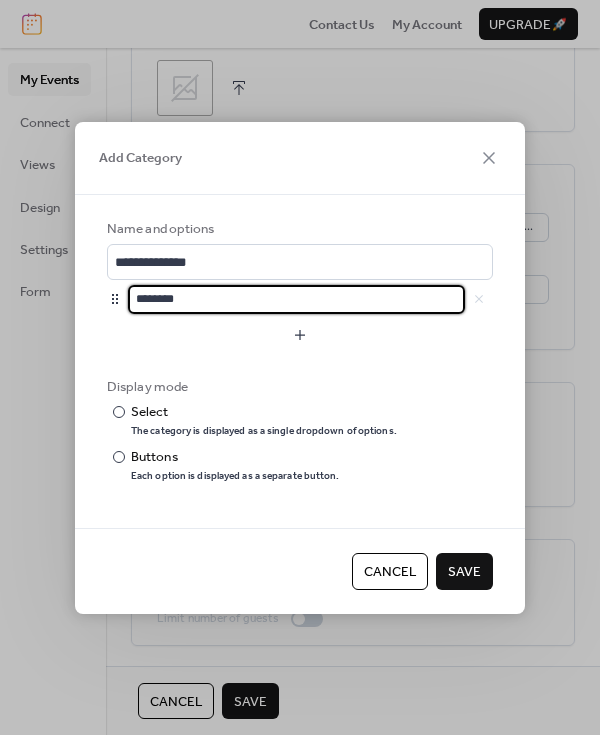 click on "********" at bounding box center [296, 299] 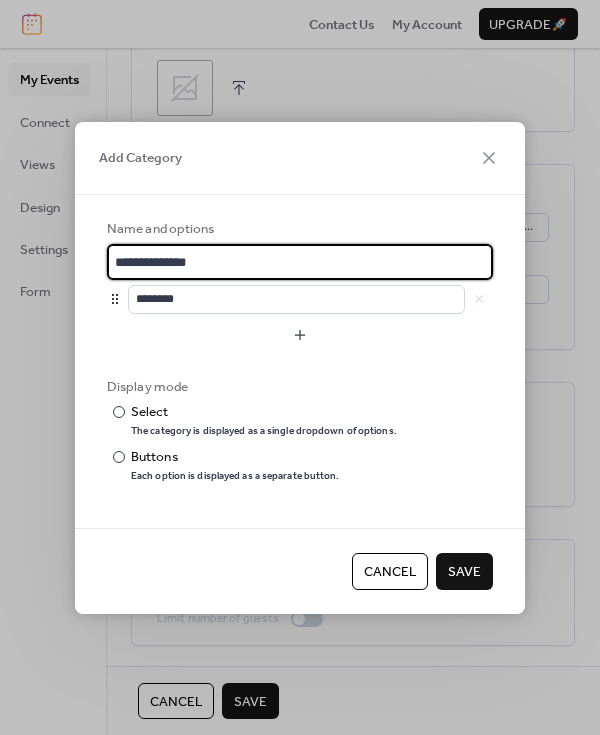 click on "**********" at bounding box center [300, 262] 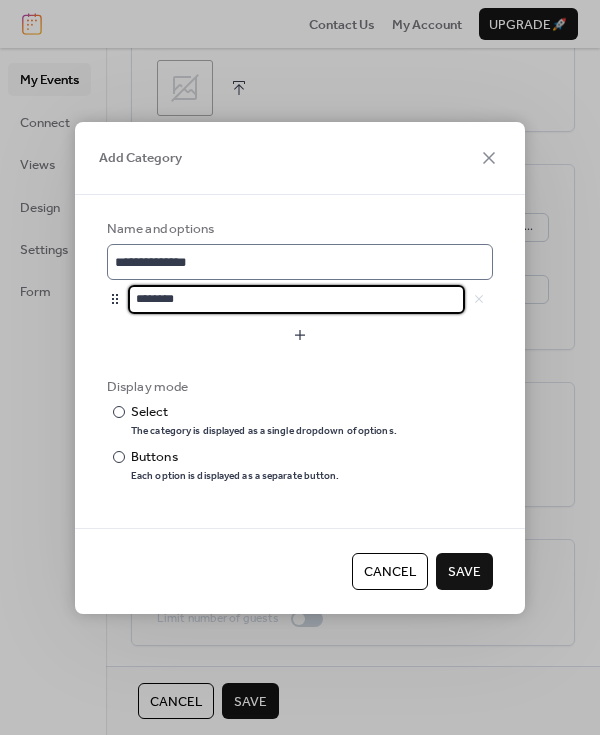 drag, startPoint x: 281, startPoint y: 295, endPoint x: 129, endPoint y: 280, distance: 152.73834 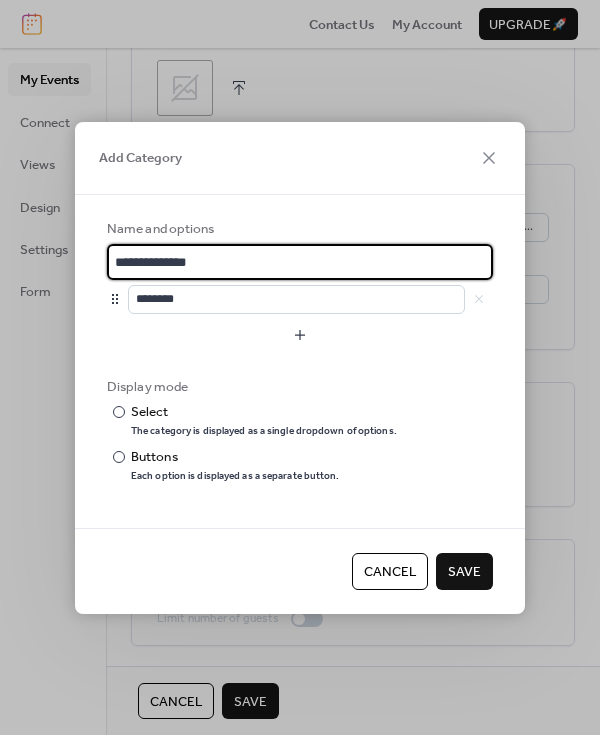 scroll, scrollTop: 2, scrollLeft: 0, axis: vertical 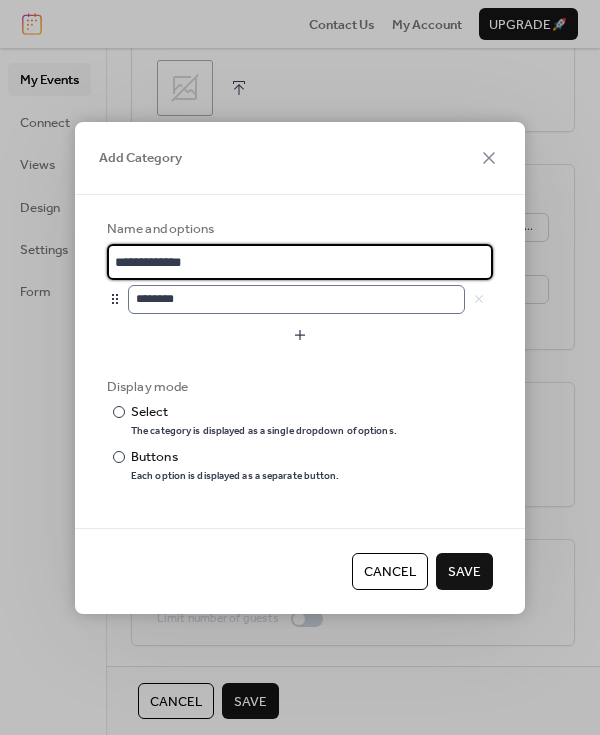 type on "**********" 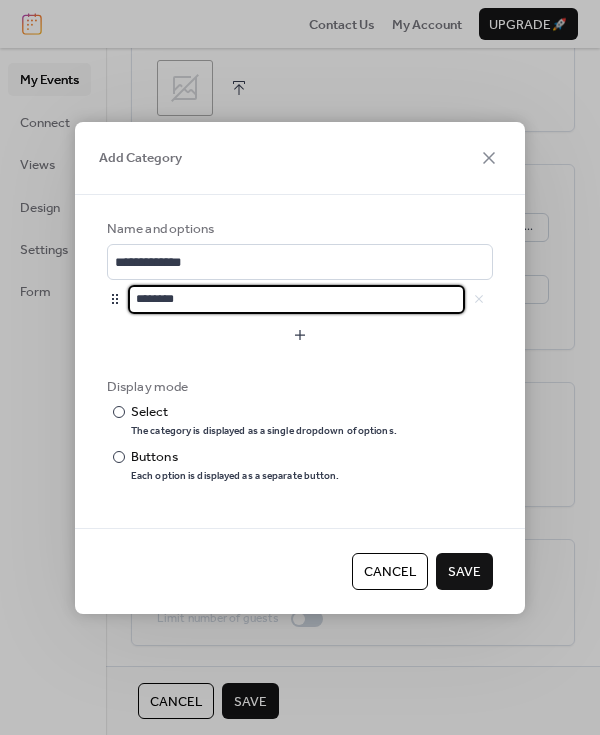 drag, startPoint x: 206, startPoint y: 297, endPoint x: 109, endPoint y: 298, distance: 97.00516 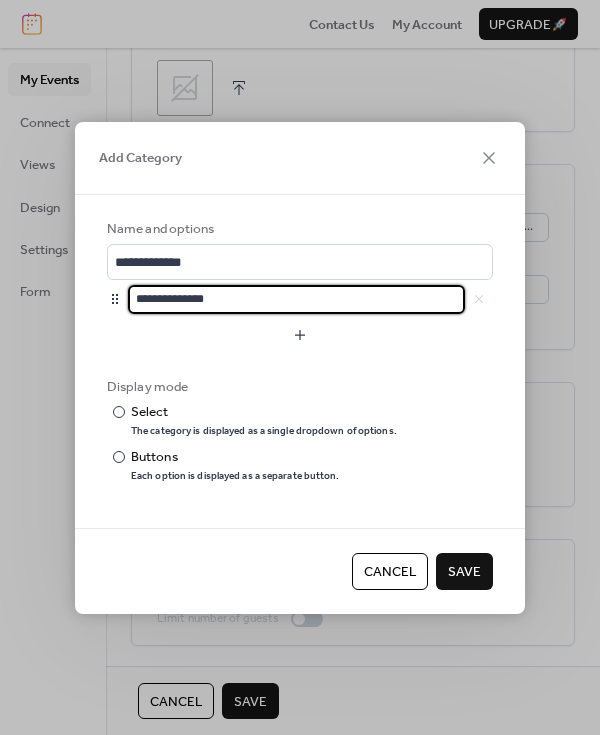 type on "**********" 